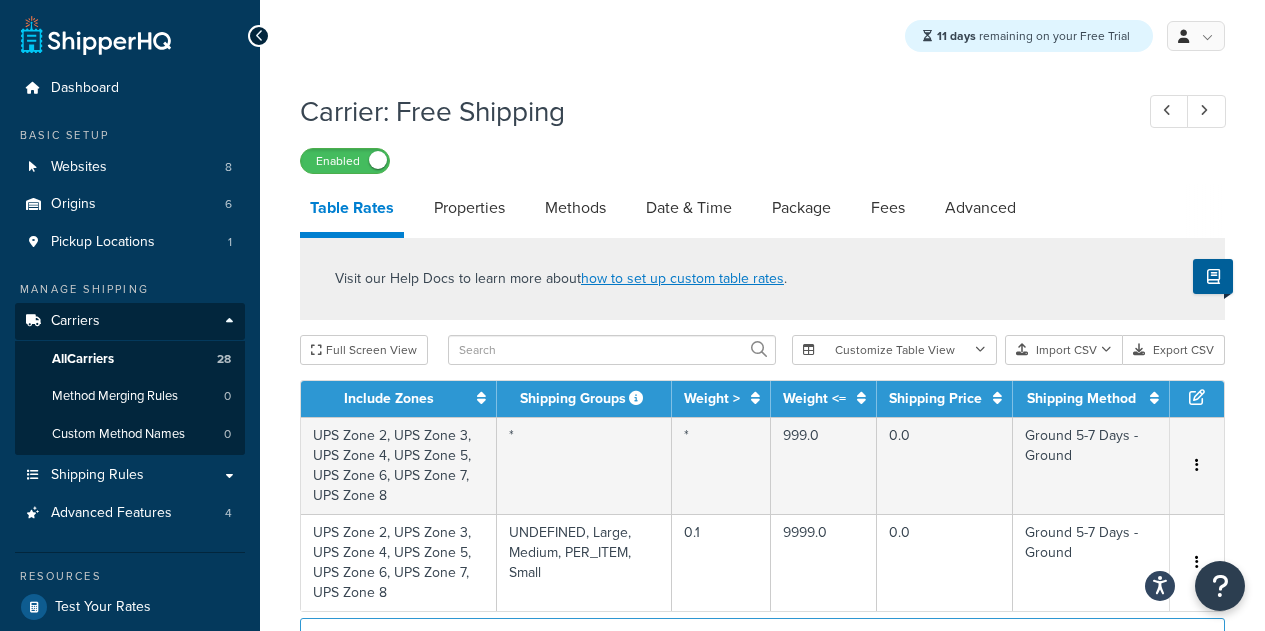 select on "25" 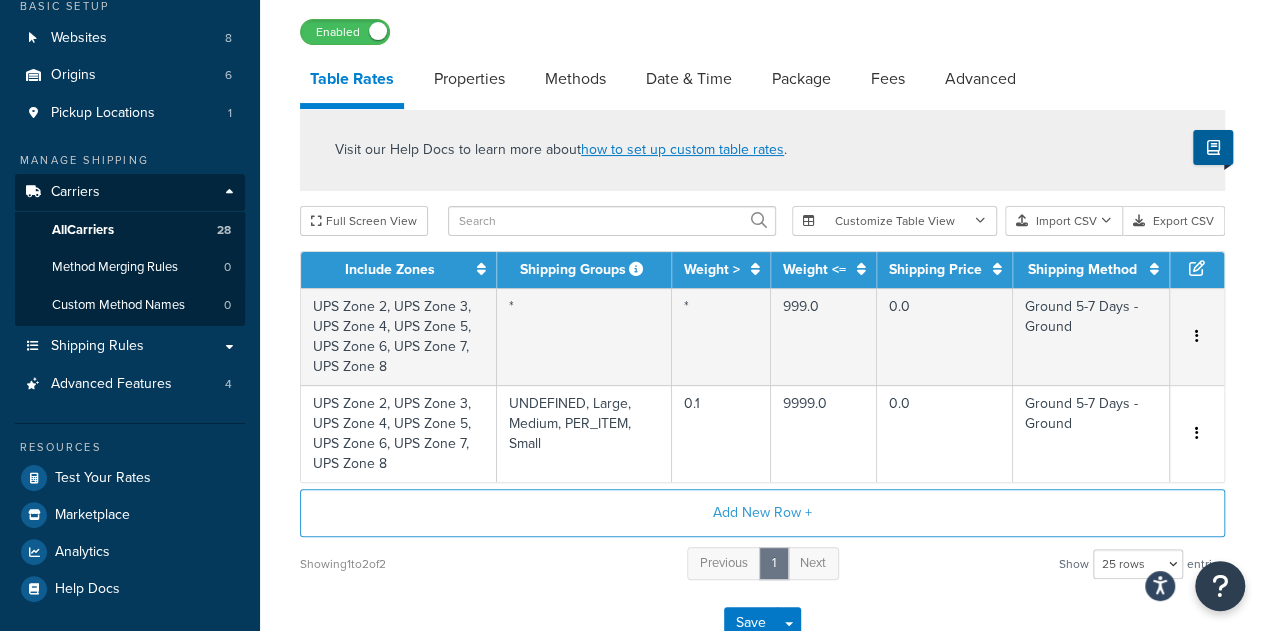 scroll, scrollTop: 0, scrollLeft: 0, axis: both 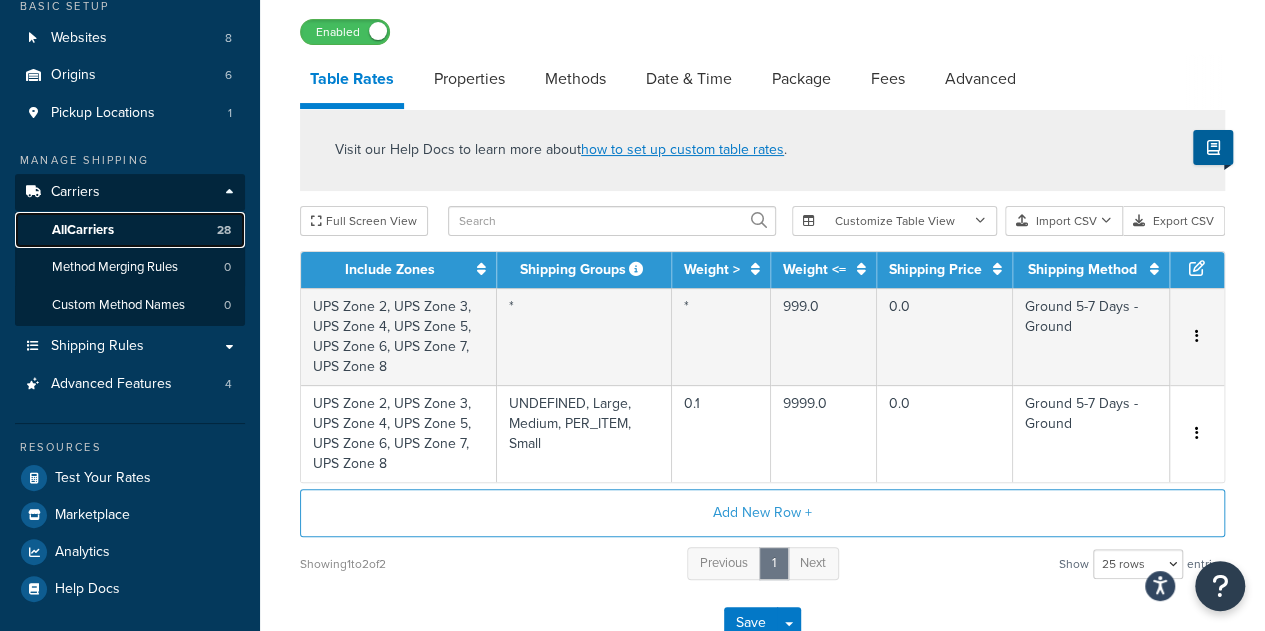 click on "All  Carriers 28" at bounding box center (130, 230) 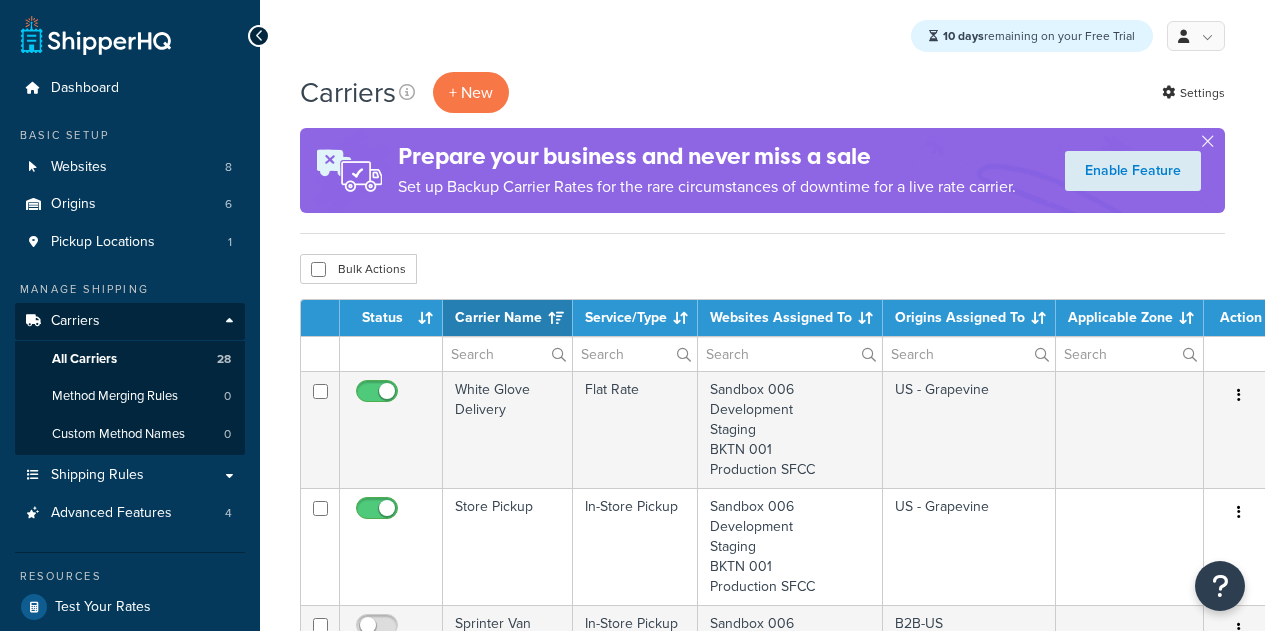 select on "15" 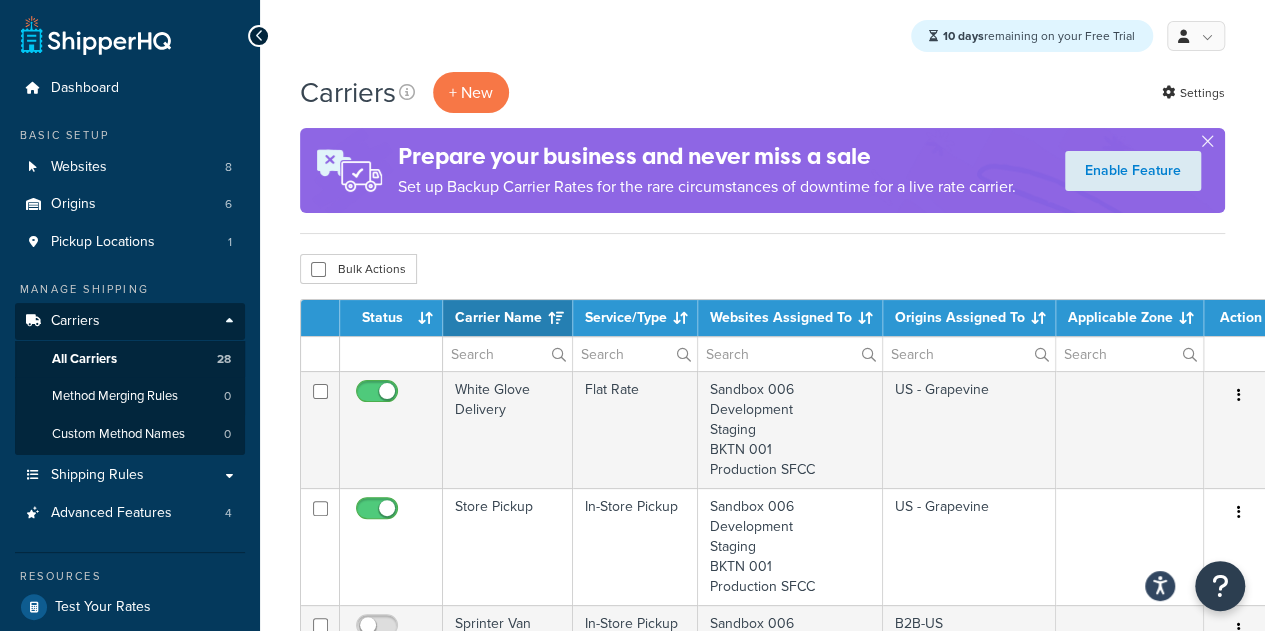 scroll, scrollTop: 0, scrollLeft: 0, axis: both 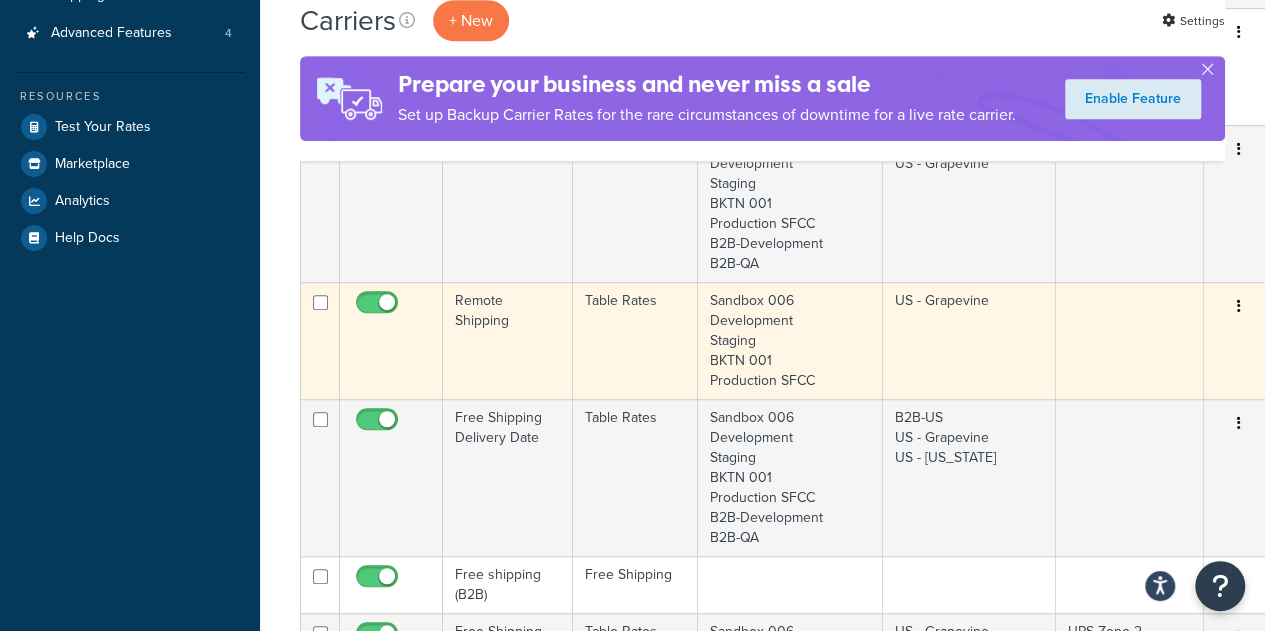 click on "Remote Shipping" at bounding box center [508, 340] 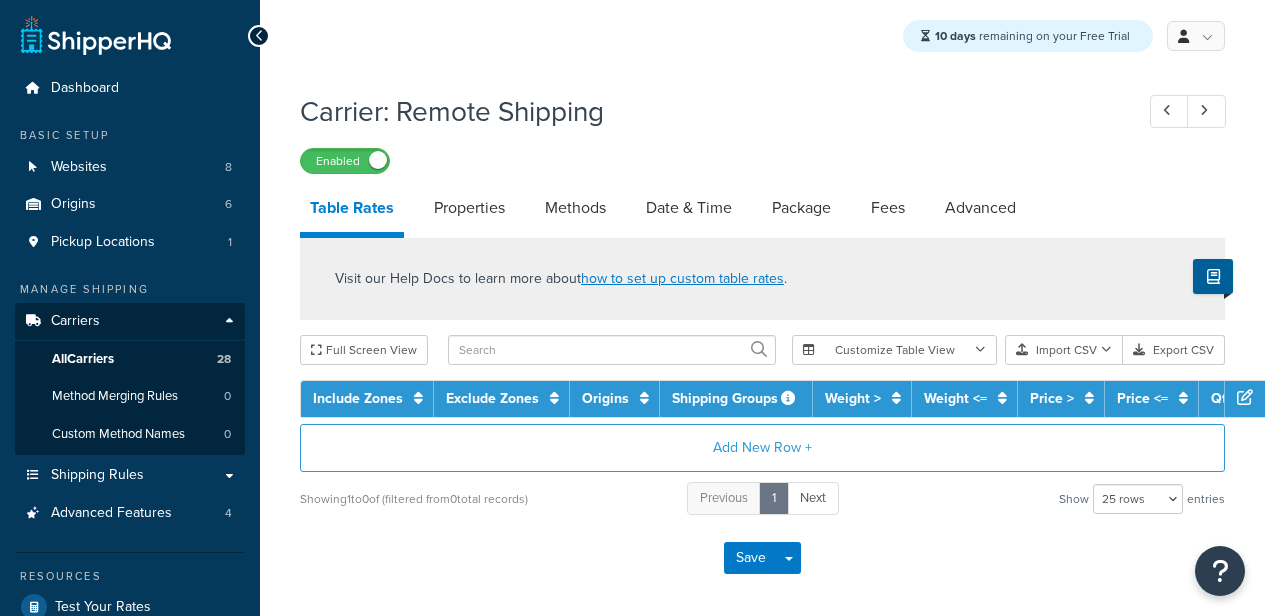 select on "25" 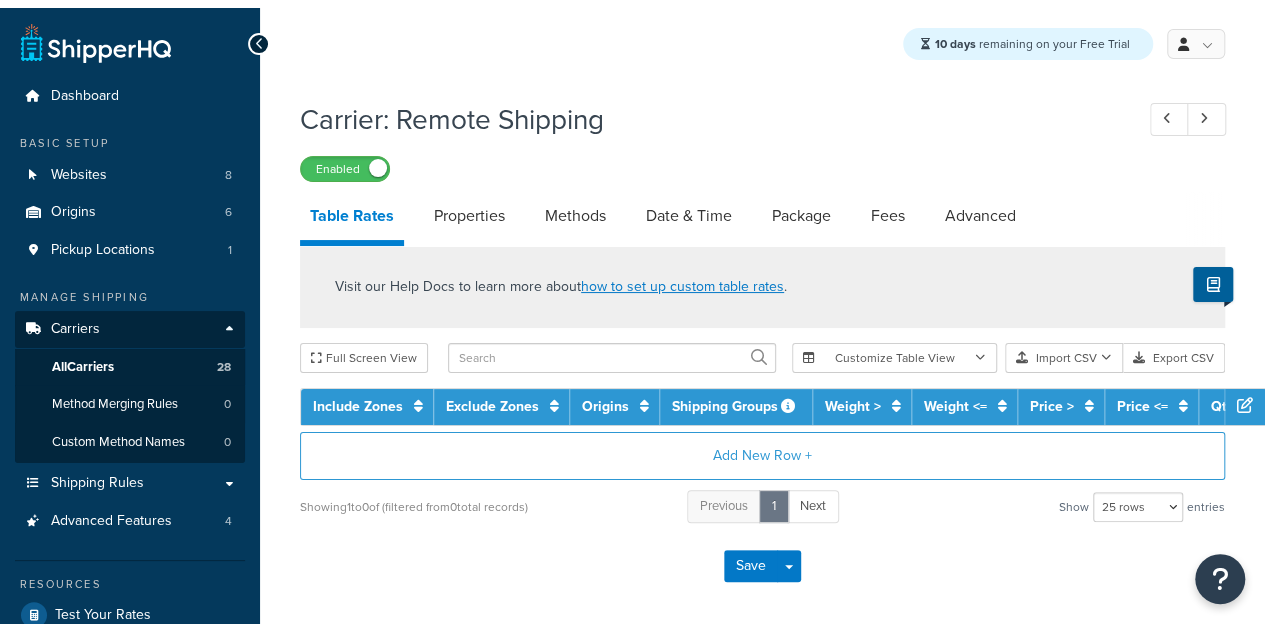 scroll, scrollTop: 0, scrollLeft: 0, axis: both 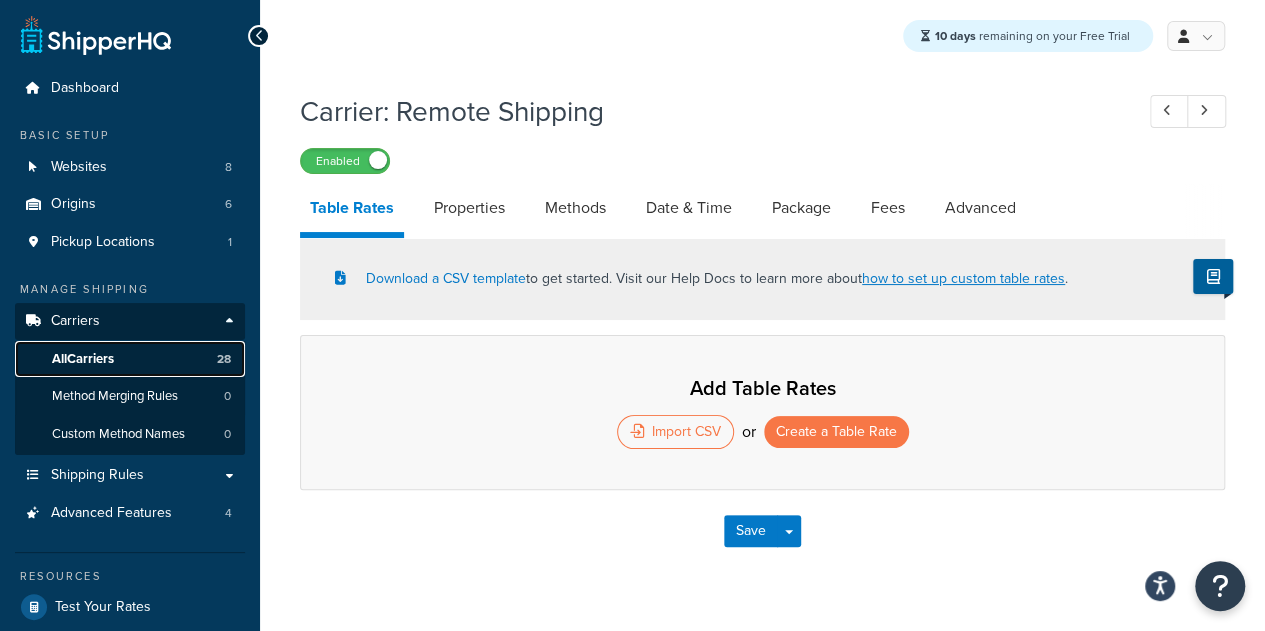 click on "All  Carriers" at bounding box center (83, 359) 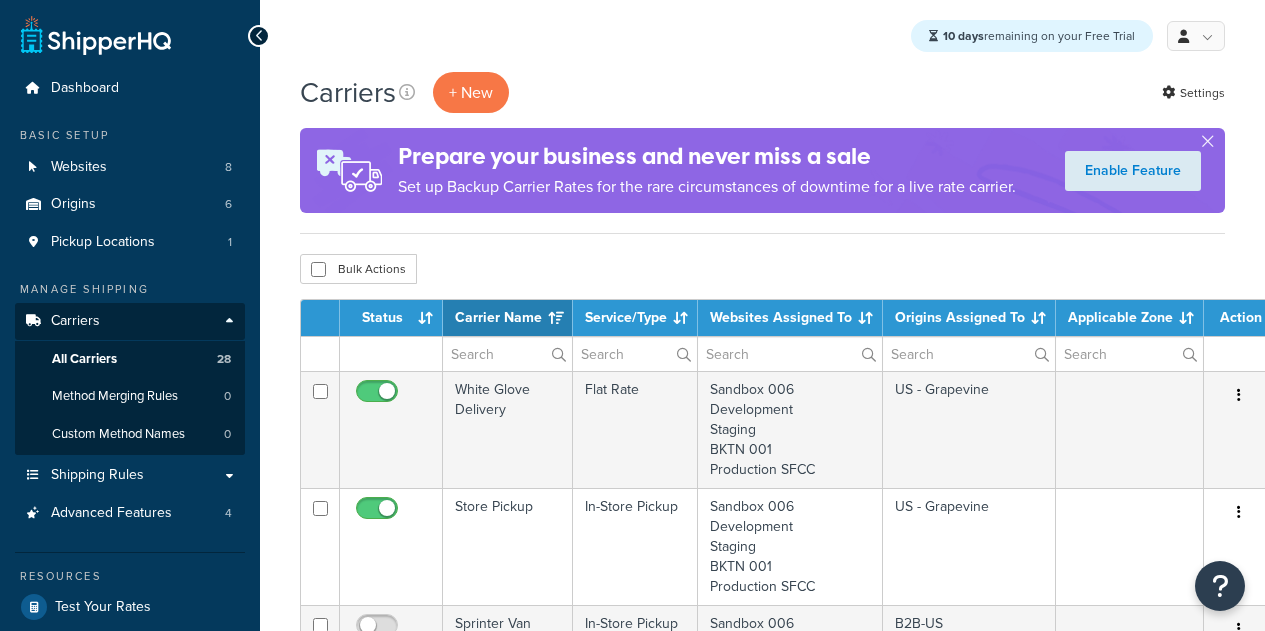 select on "15" 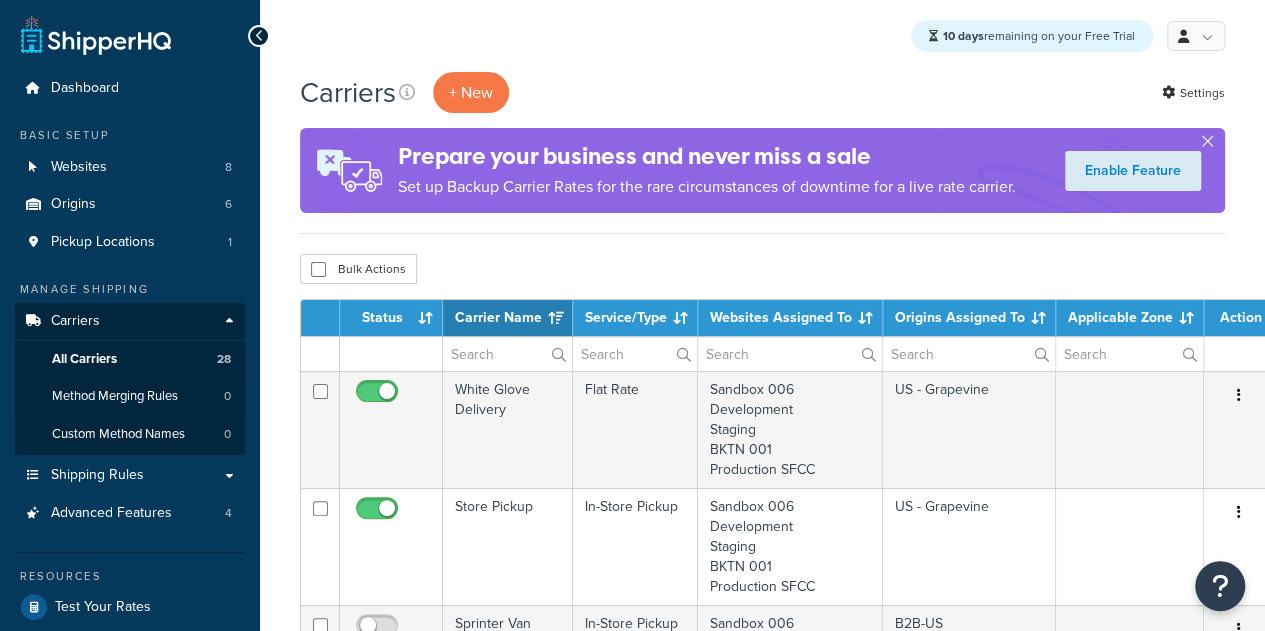 scroll, scrollTop: 0, scrollLeft: 0, axis: both 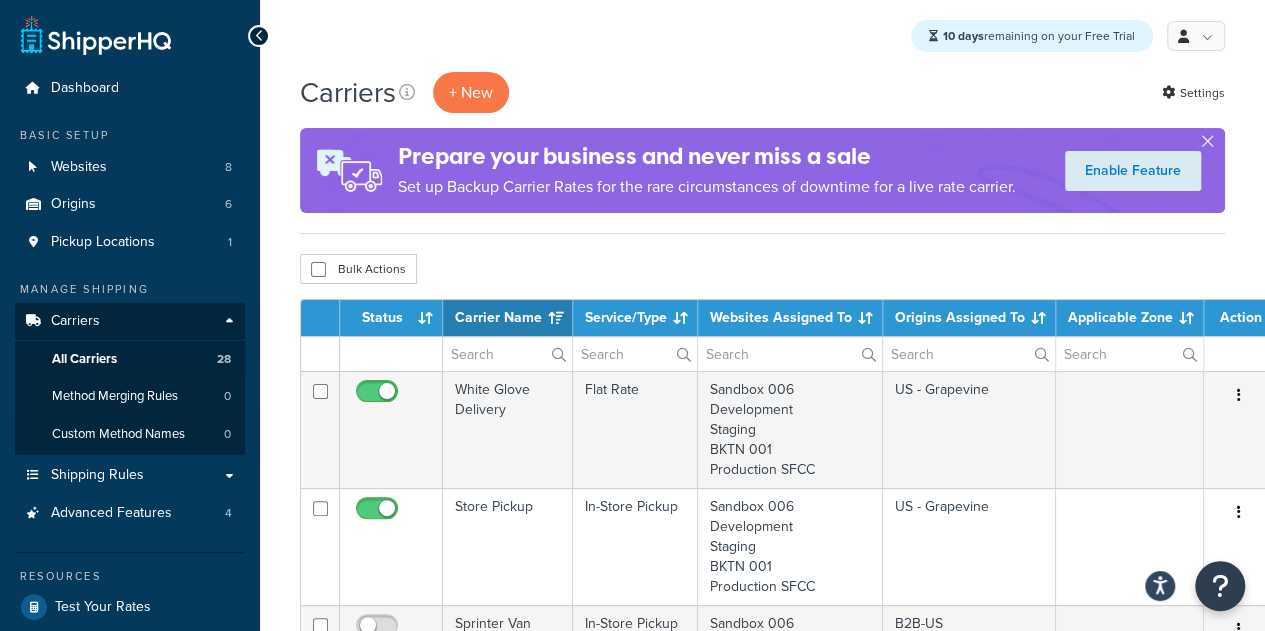 click on "Carriers
+ New
Settings
Prepare your business and never miss a sale Set up Backup Carrier Rates for the rare circumstances of downtime for a live rate carrier. Enable Feature
Bulk Actions
Duplicate
Delete
Contact Us
Send Us A Message" at bounding box center [762, 1420] 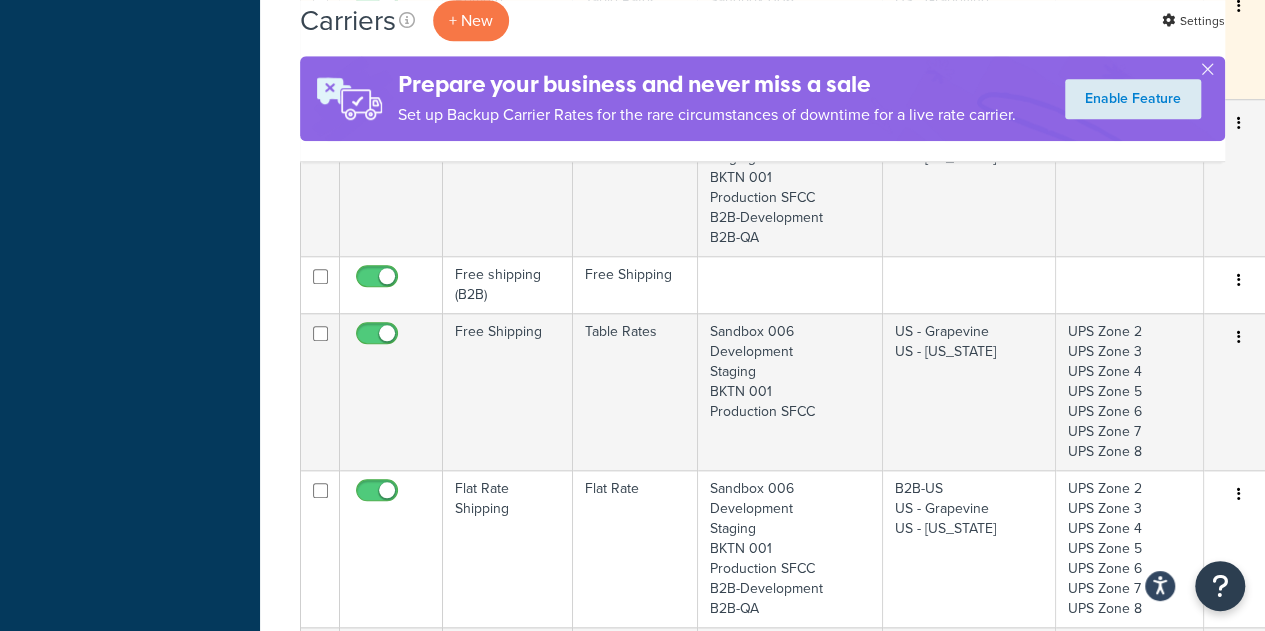 scroll, scrollTop: 800, scrollLeft: 0, axis: vertical 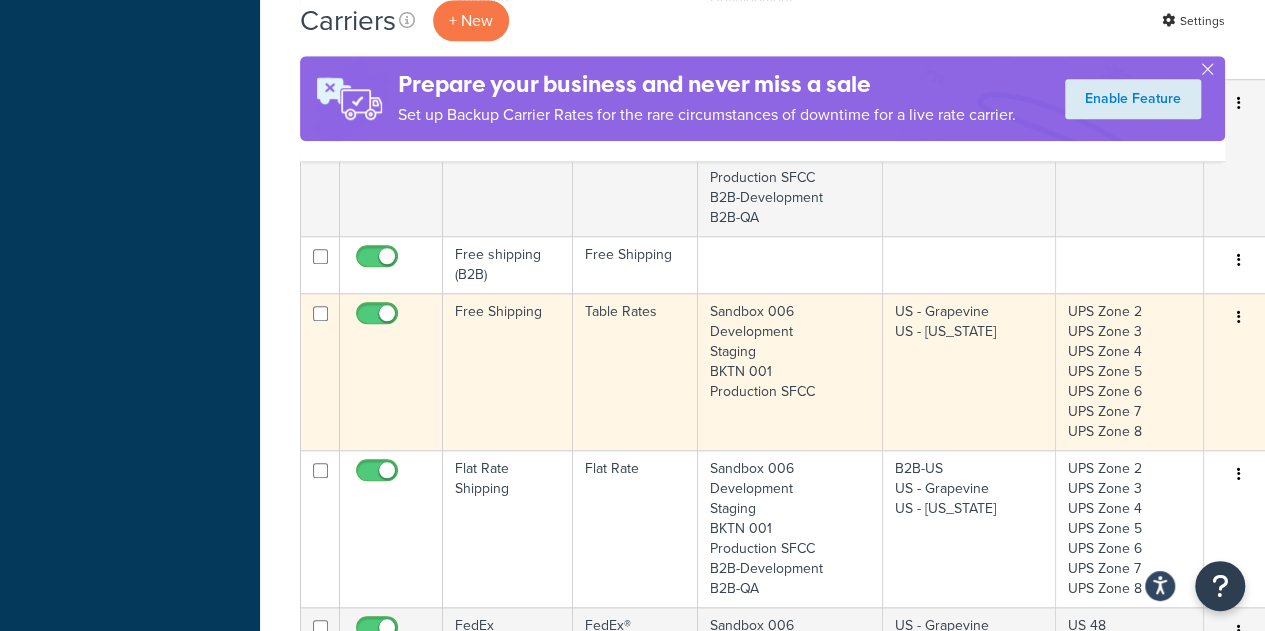 click on "Free Shipping" at bounding box center [508, 371] 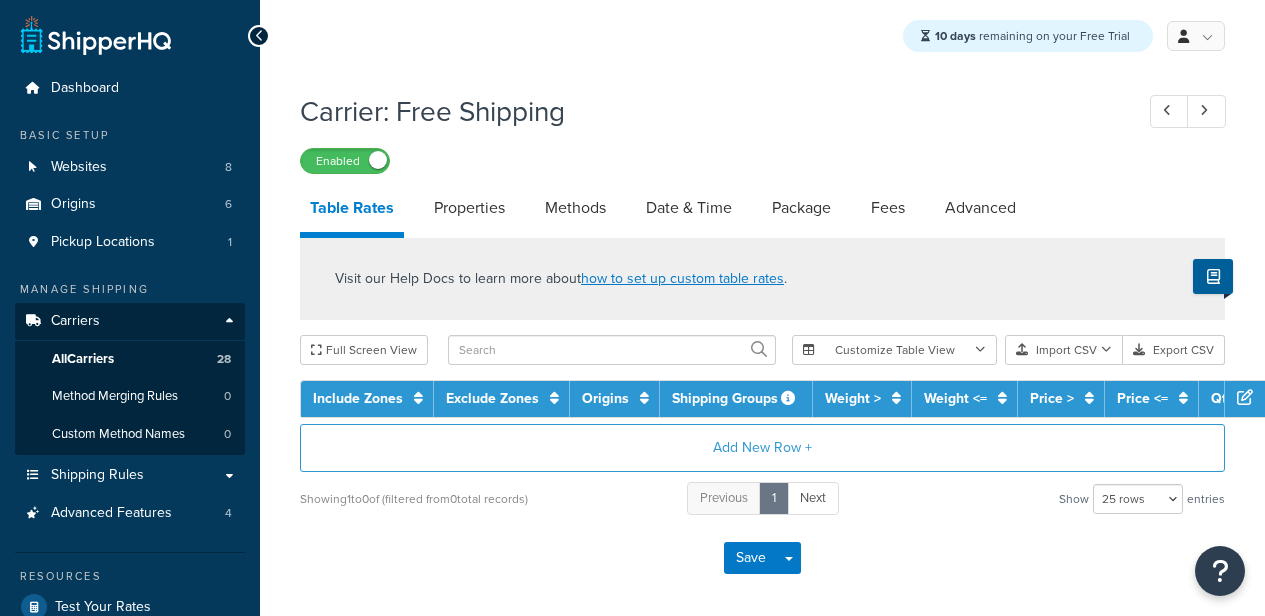 select on "25" 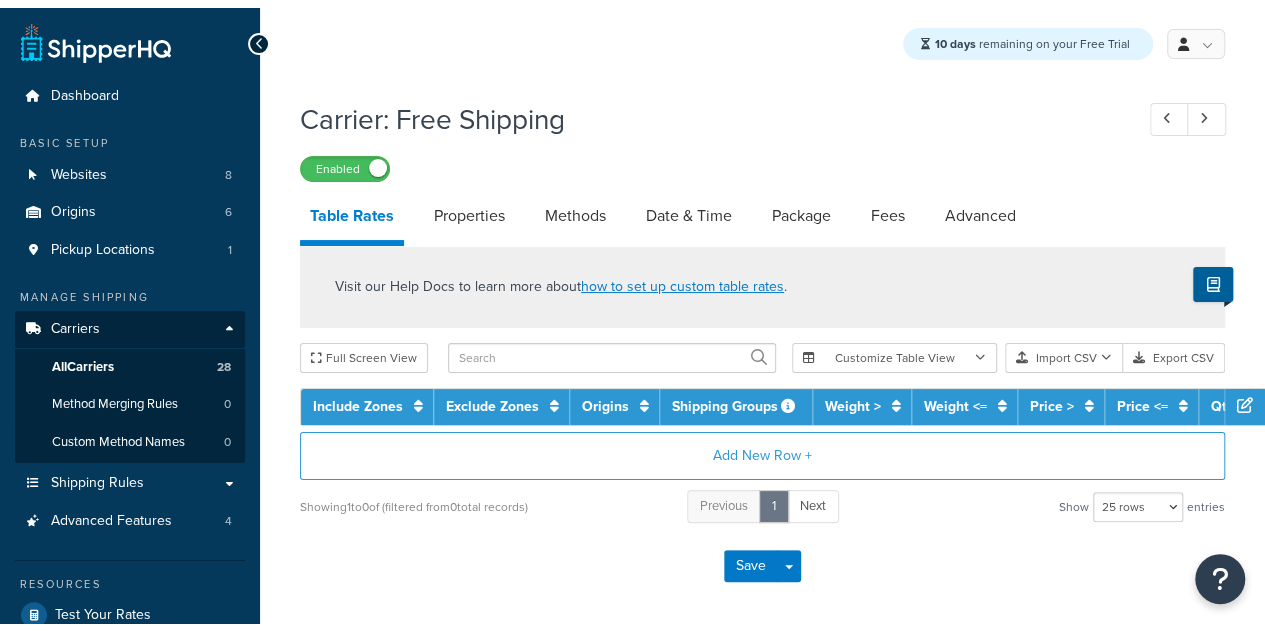 scroll, scrollTop: 0, scrollLeft: 0, axis: both 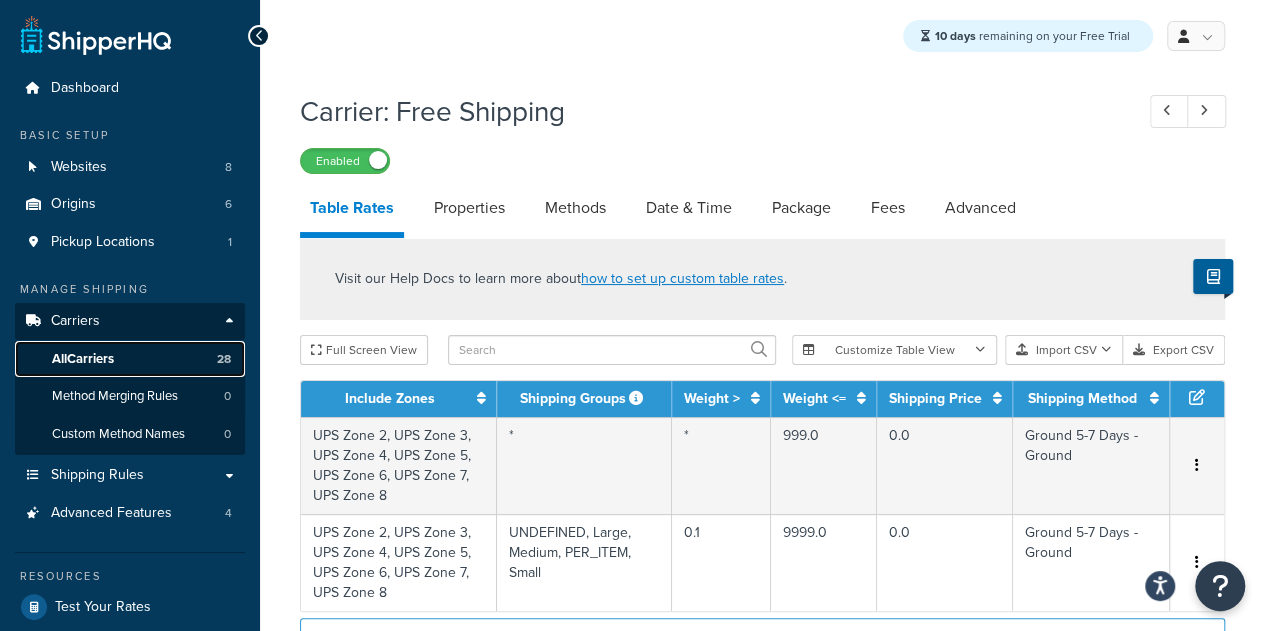 click on "All  Carriers" at bounding box center (83, 359) 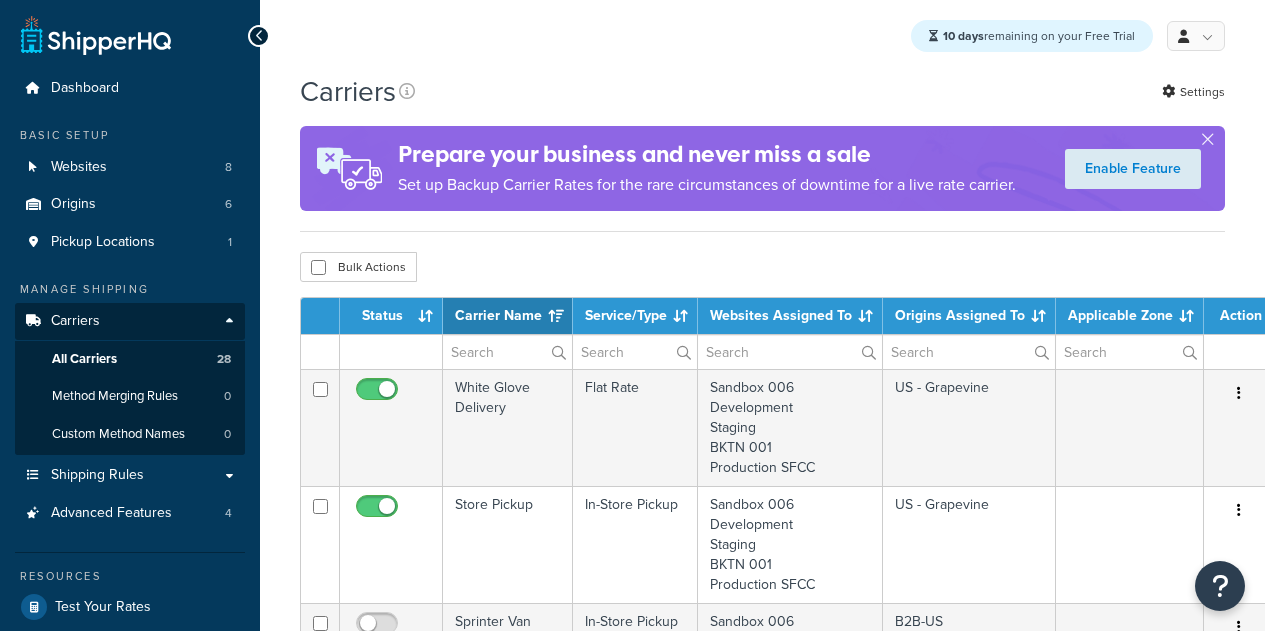 select on "15" 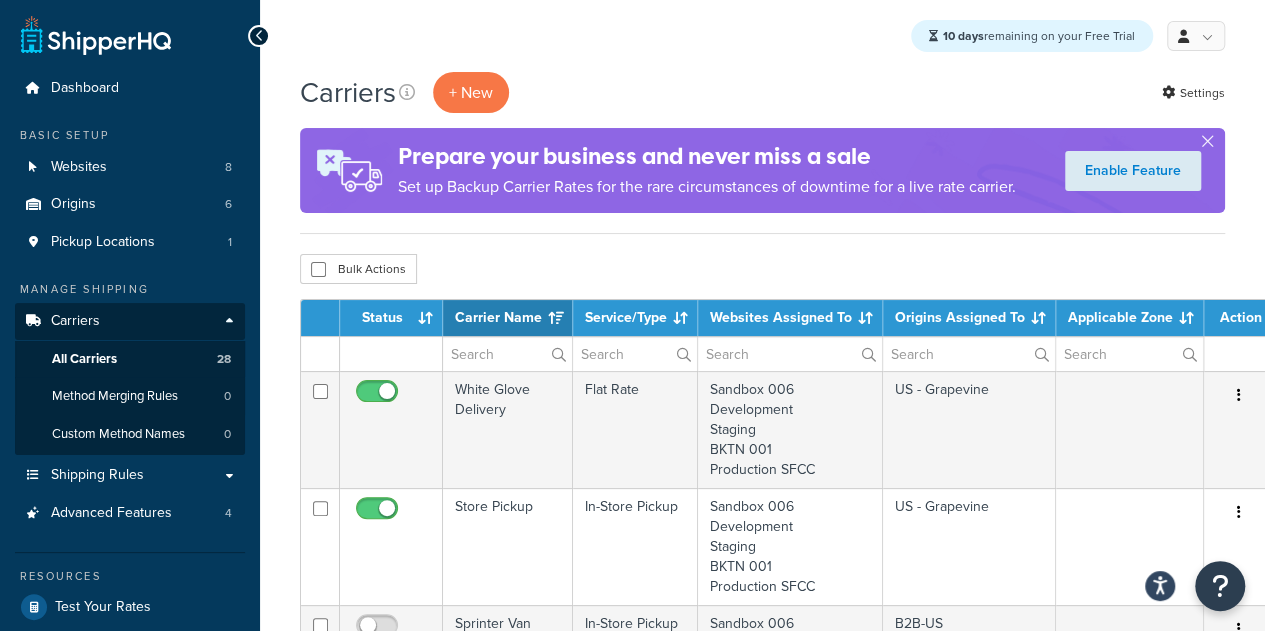 scroll, scrollTop: 0, scrollLeft: 0, axis: both 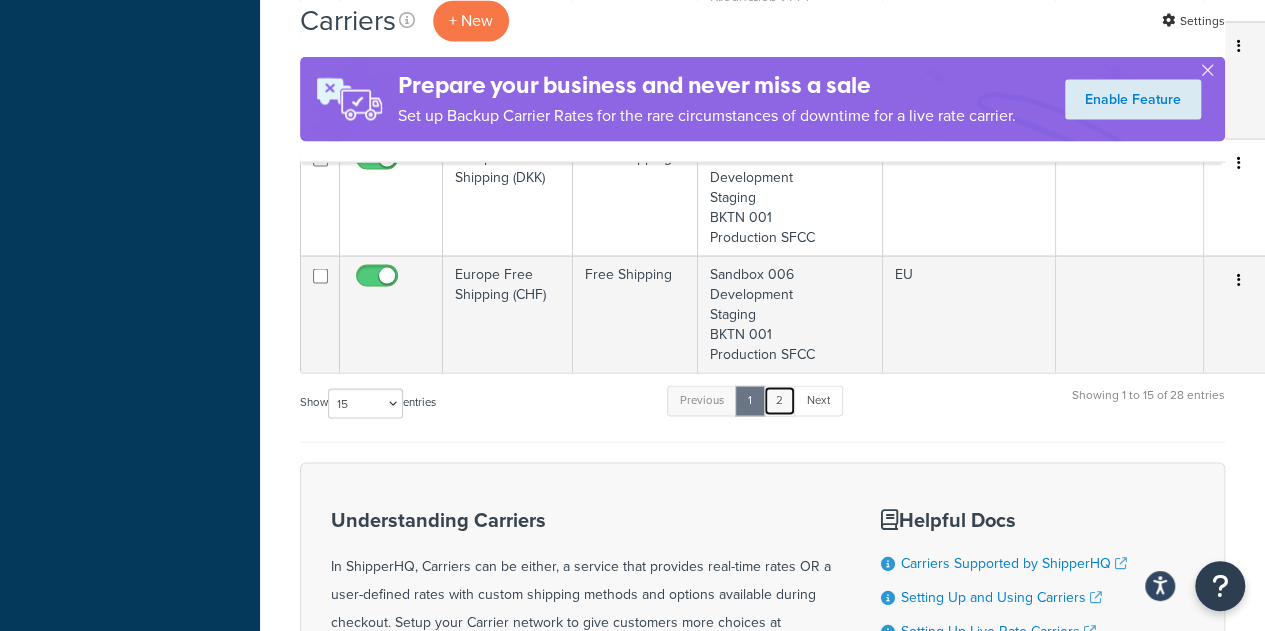 click on "2" at bounding box center (779, 400) 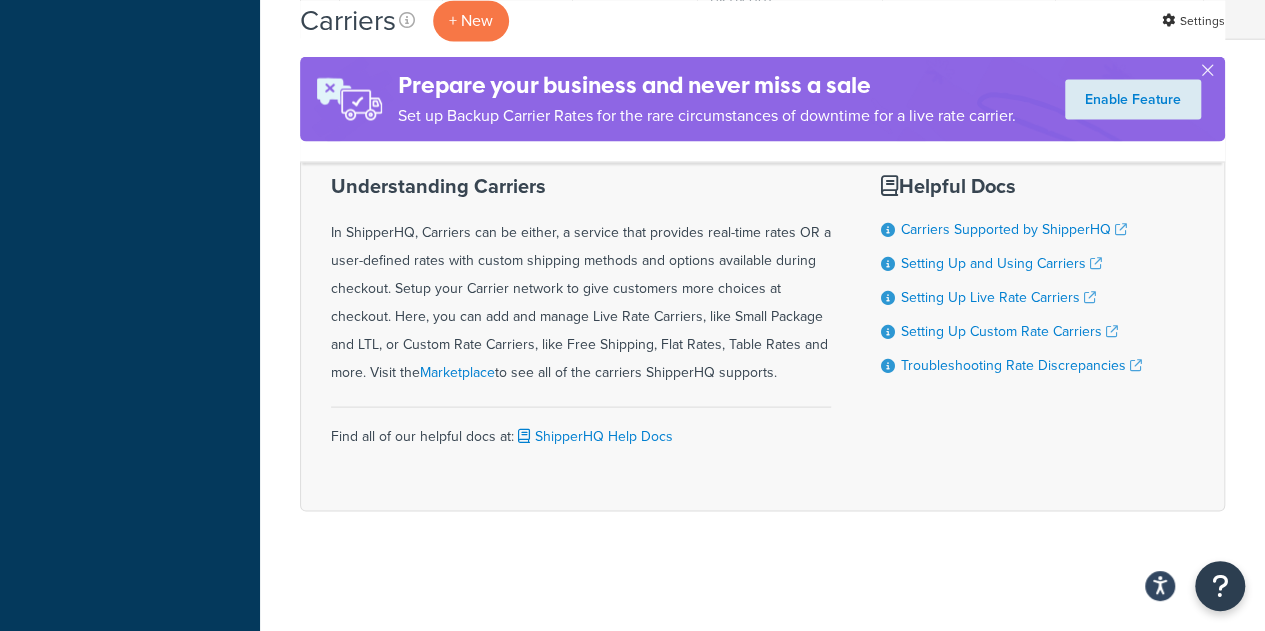 scroll, scrollTop: 1845, scrollLeft: 0, axis: vertical 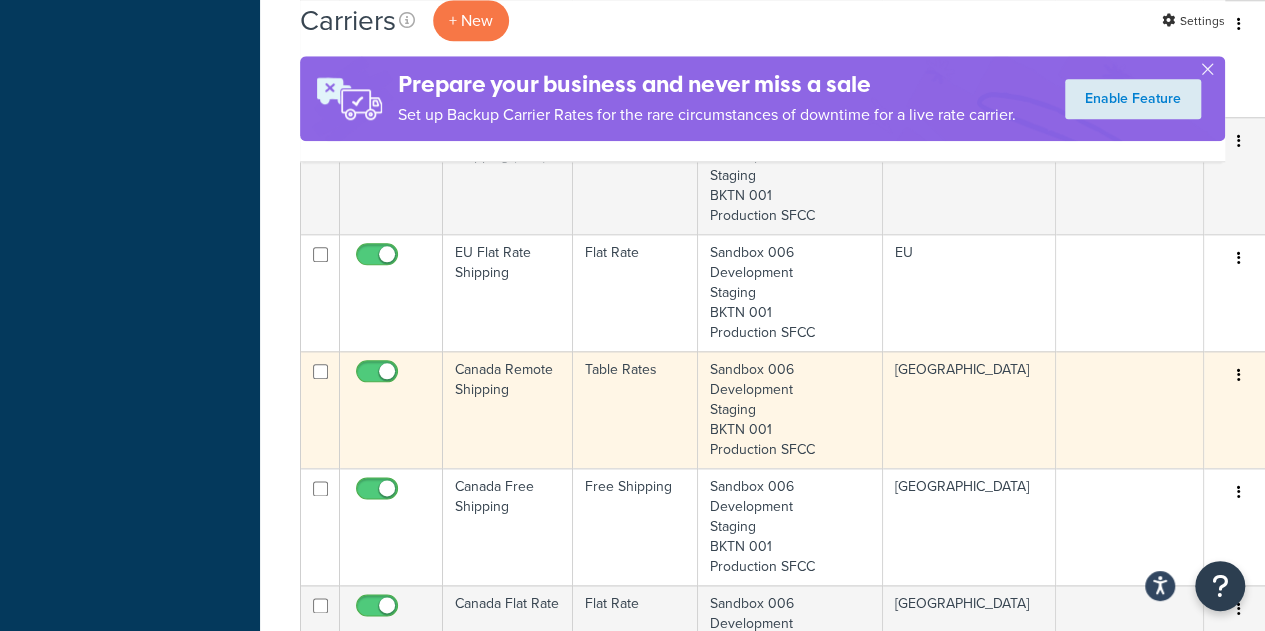click on "Canada Remote Shipping" at bounding box center (508, 409) 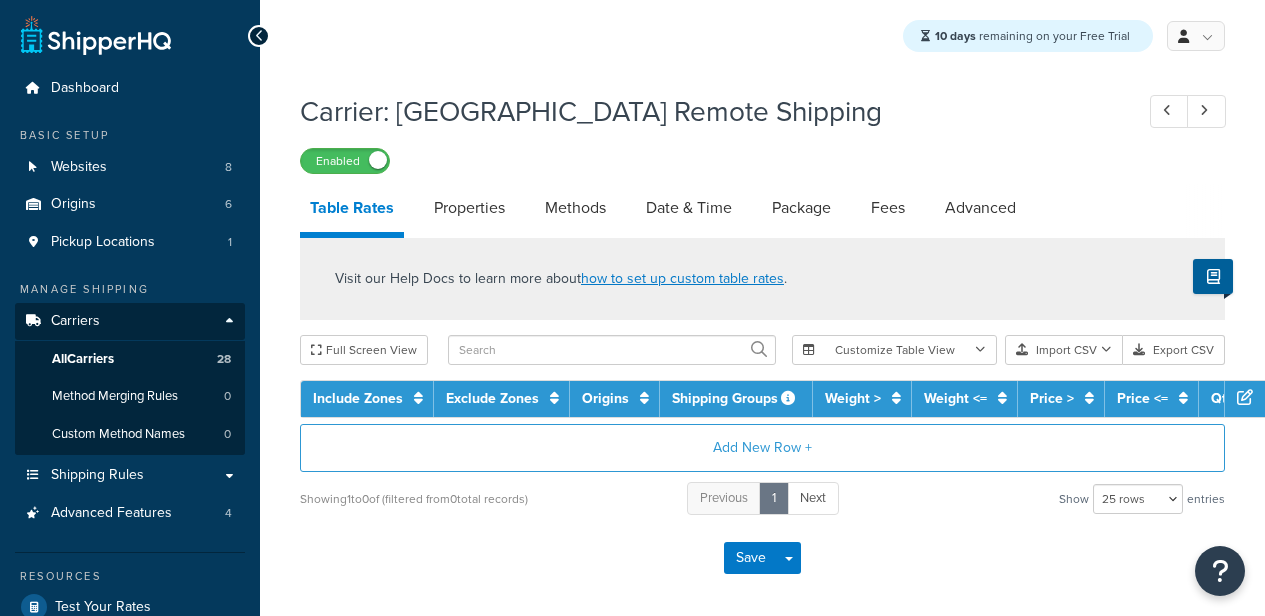 select on "25" 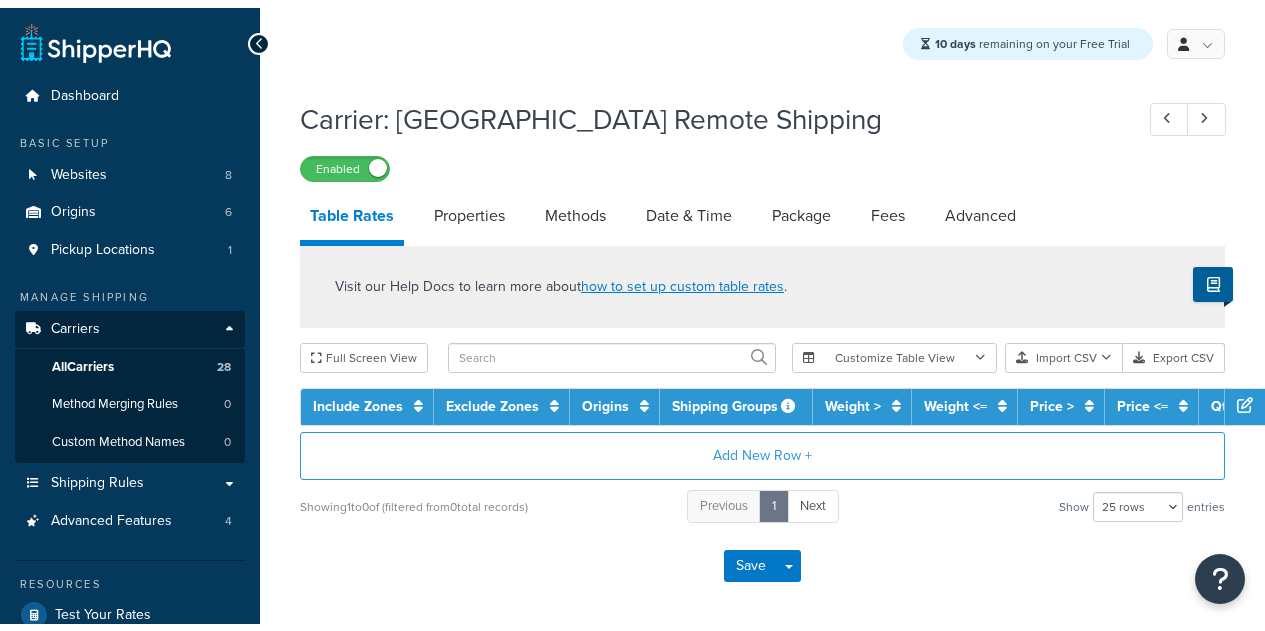 scroll, scrollTop: 0, scrollLeft: 0, axis: both 